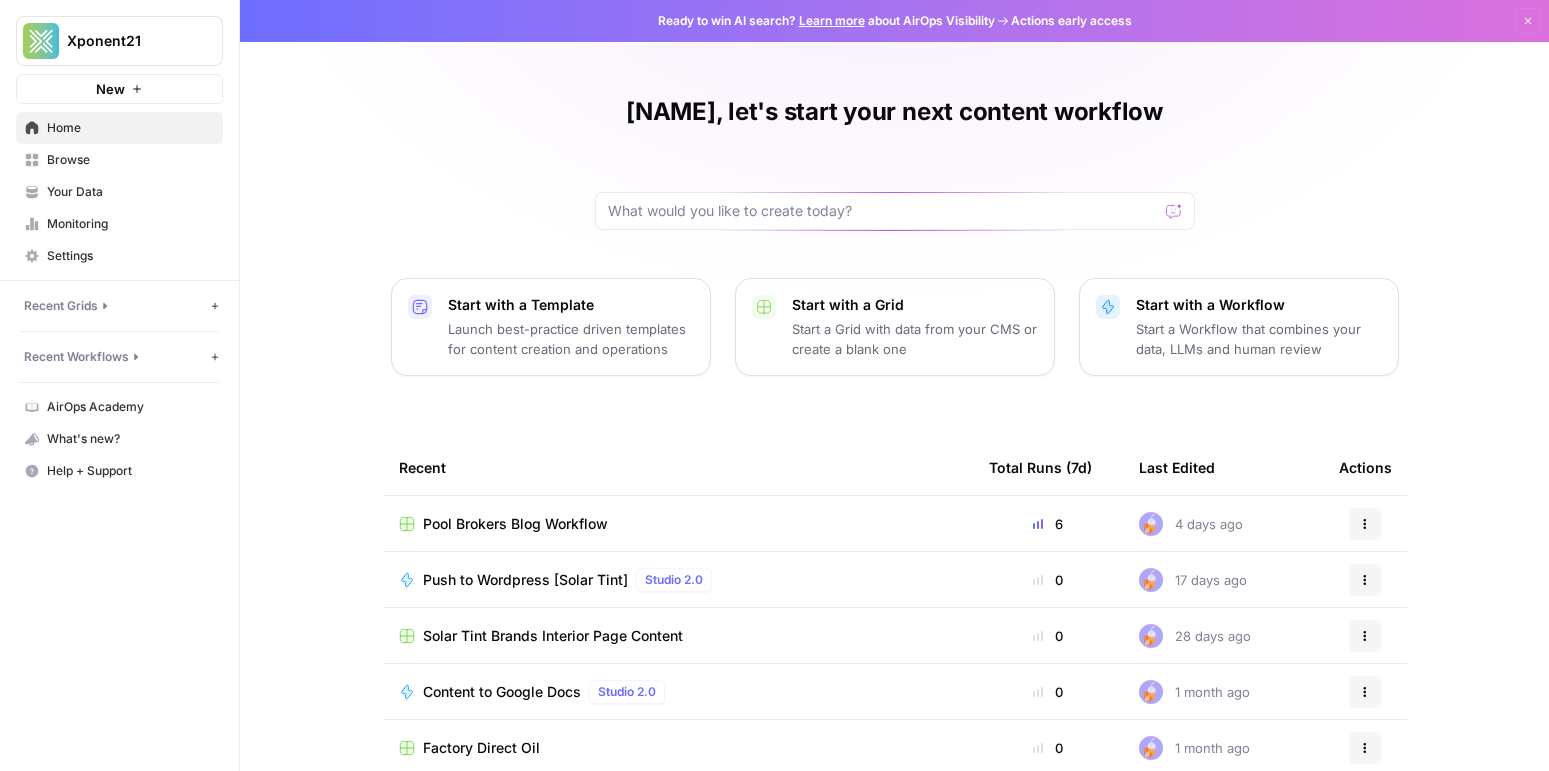 scroll, scrollTop: 0, scrollLeft: 0, axis: both 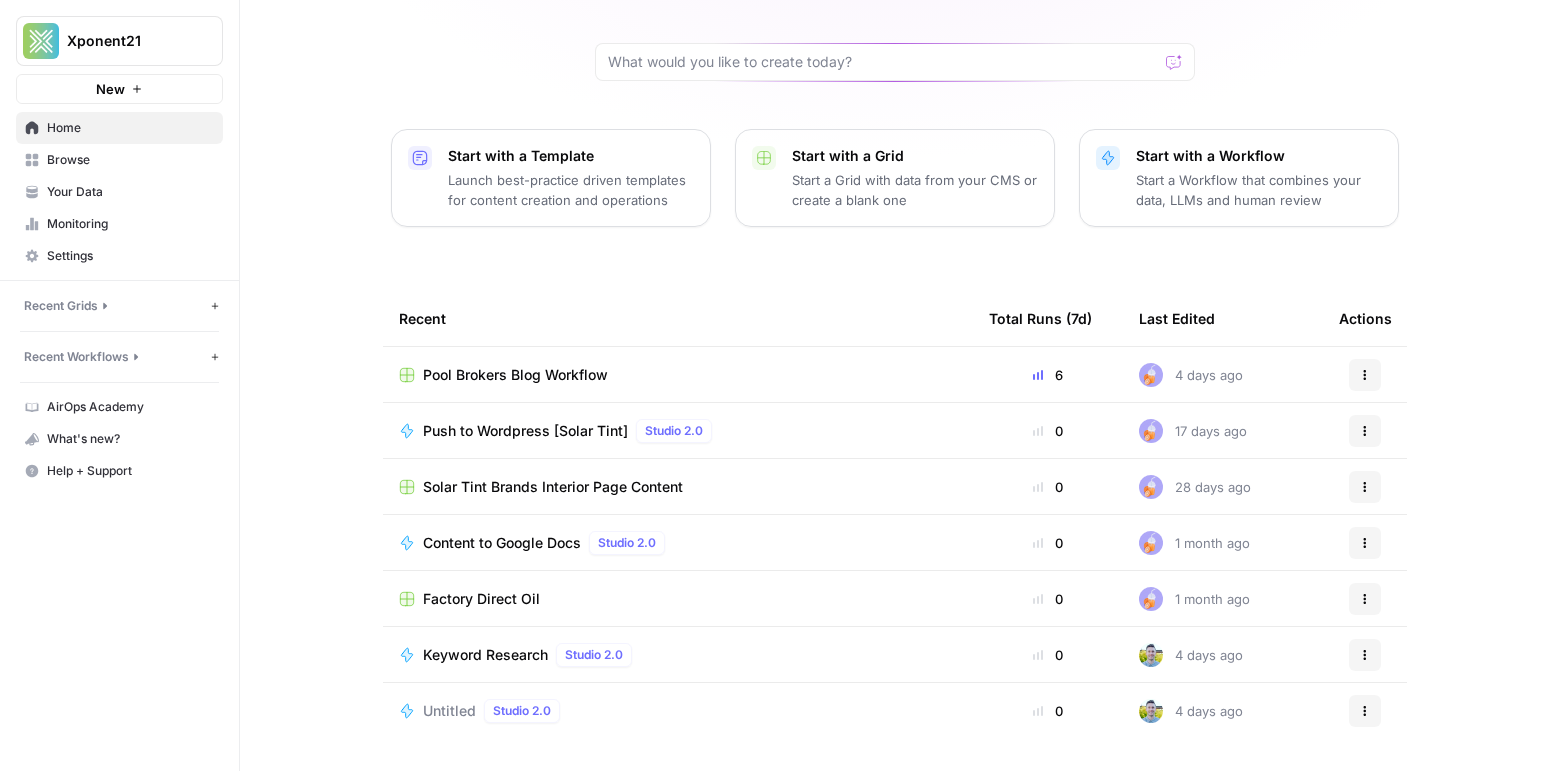 click on "Pool Brokers Blog Workflow" at bounding box center [515, 375] 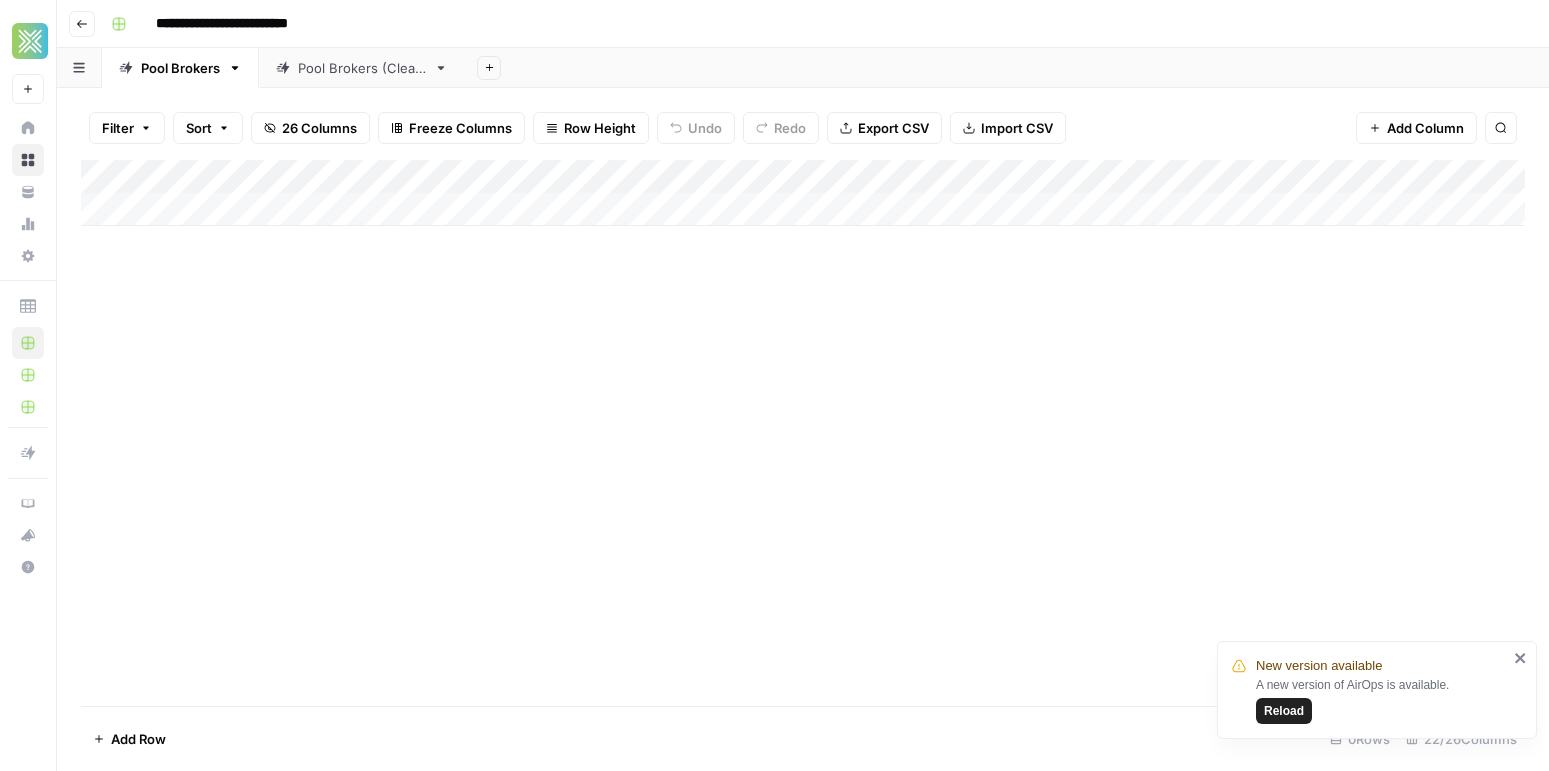 click on "A new version of AirOps is available. Reload" at bounding box center [1382, 700] 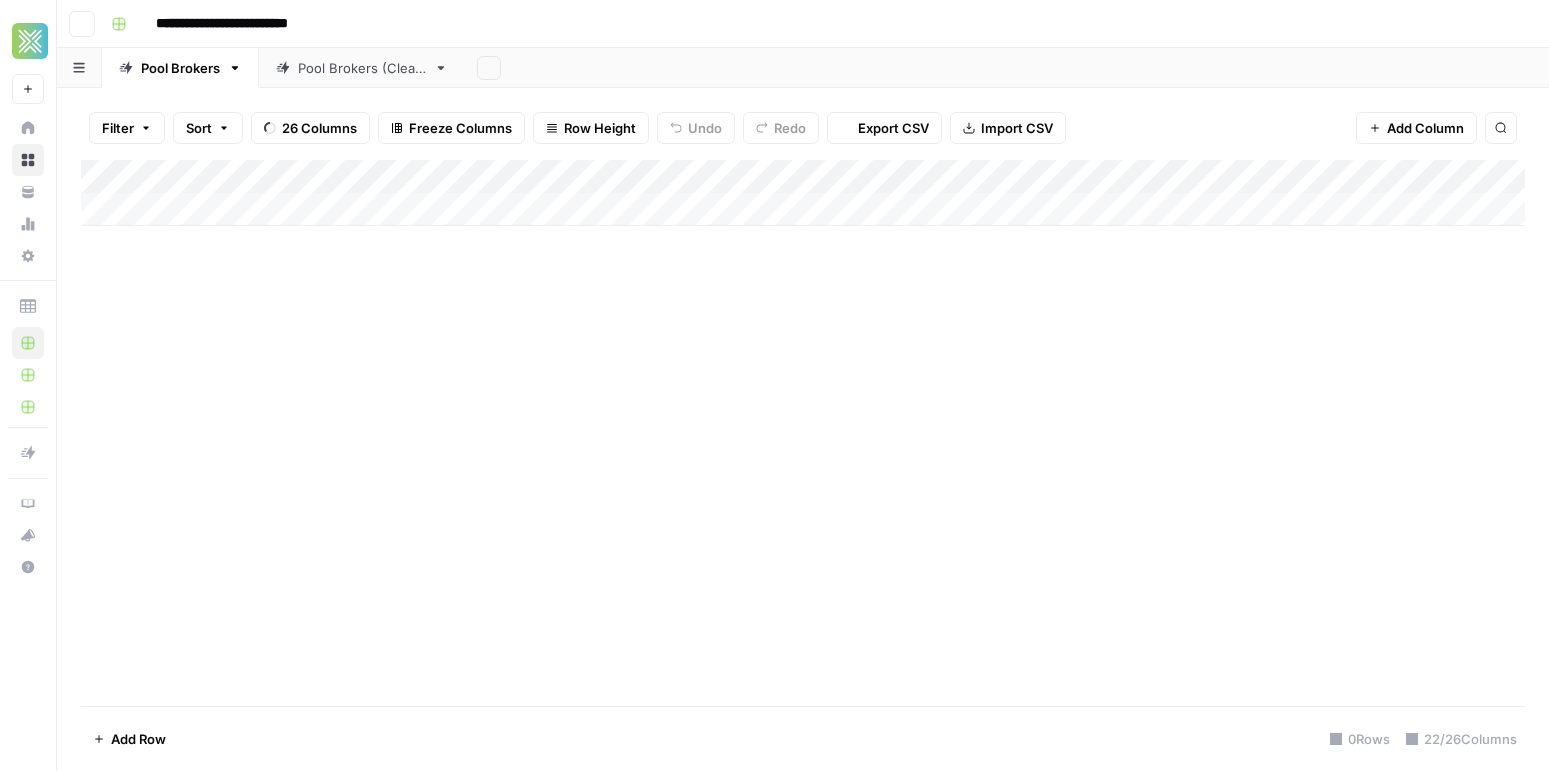 scroll, scrollTop: 0, scrollLeft: 0, axis: both 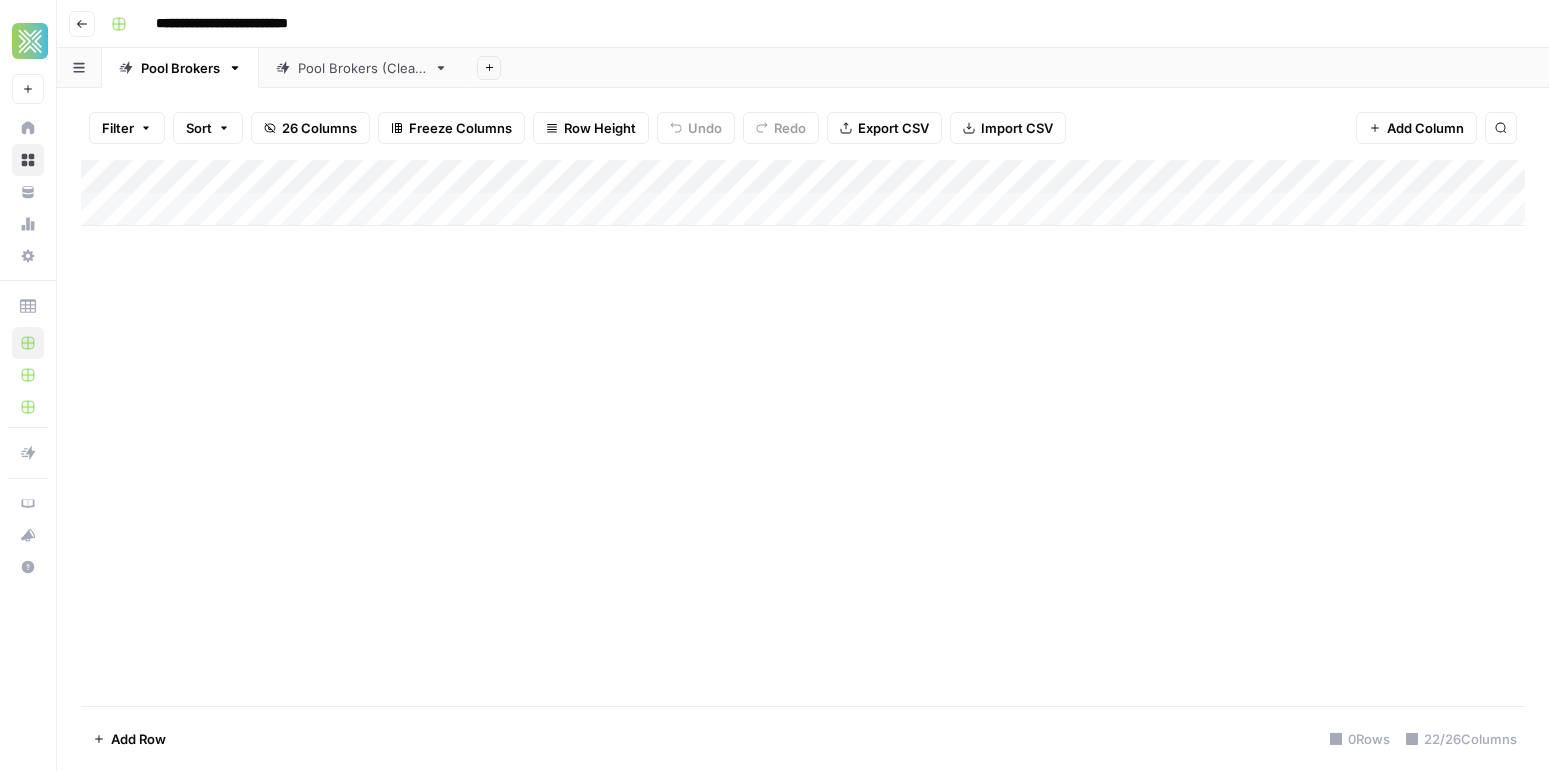 click on "Pool Brokers (Clean)" at bounding box center [362, 68] 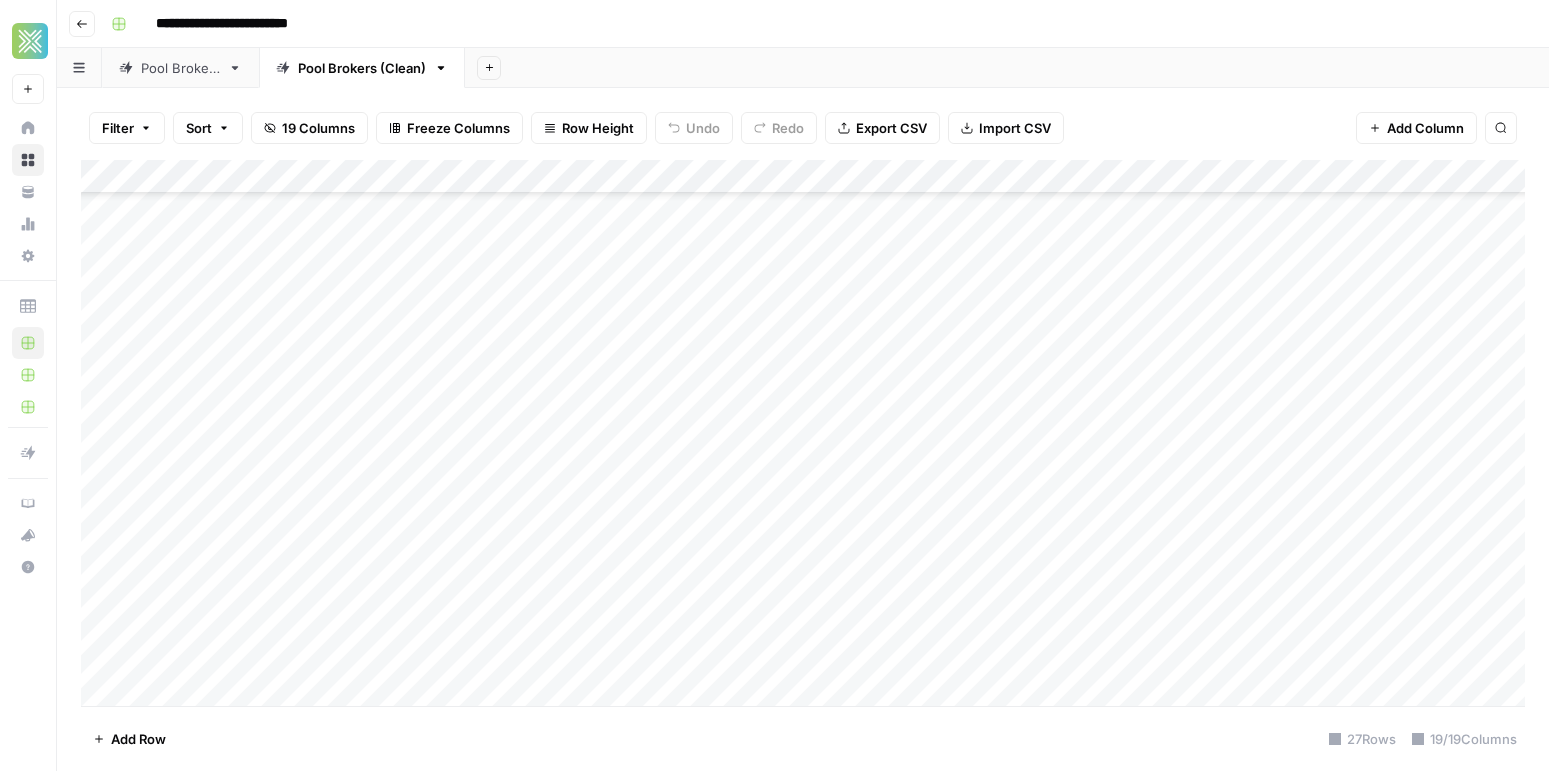 scroll, scrollTop: 204, scrollLeft: 0, axis: vertical 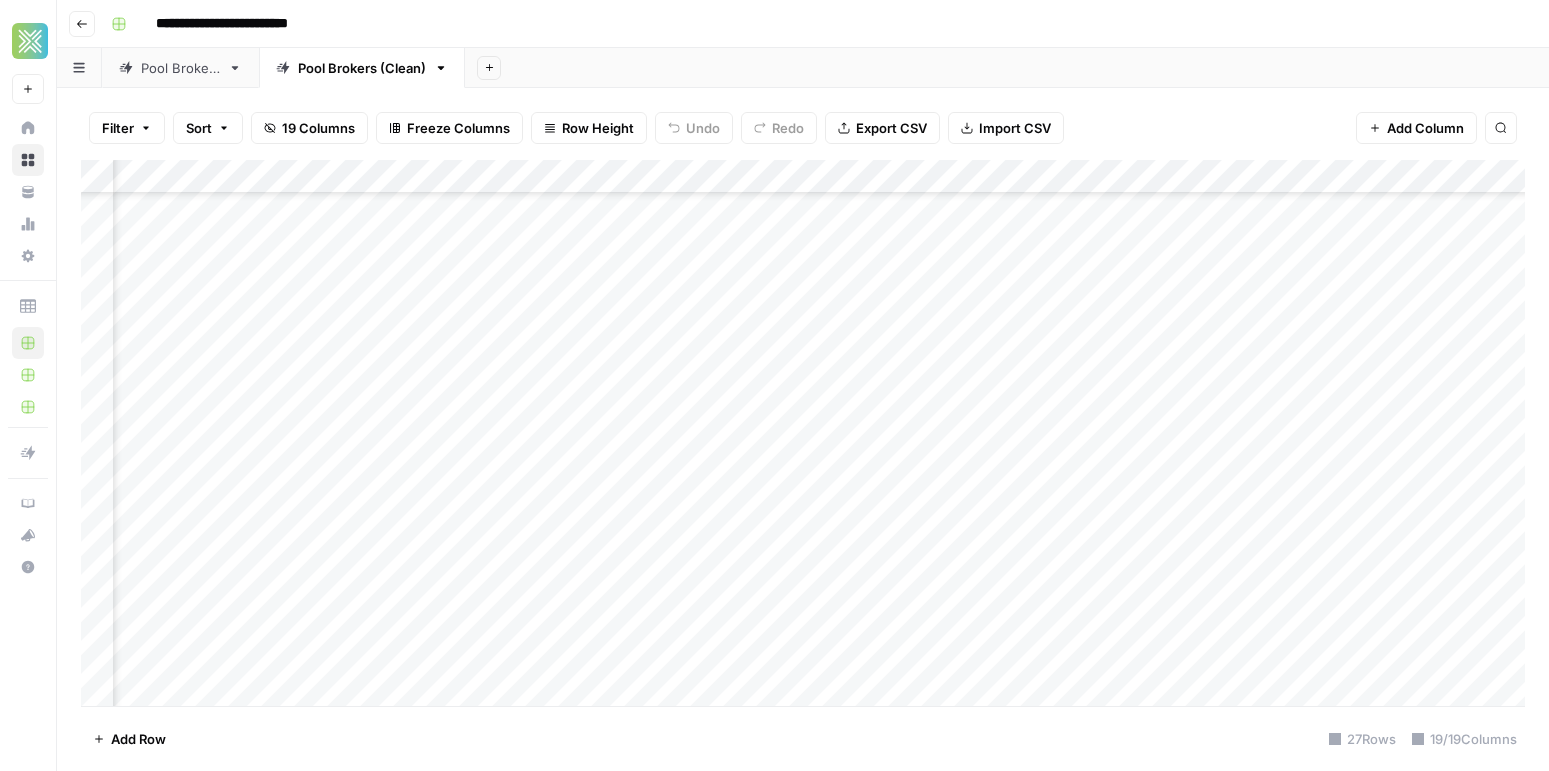 click on "Add Column" at bounding box center [803, 433] 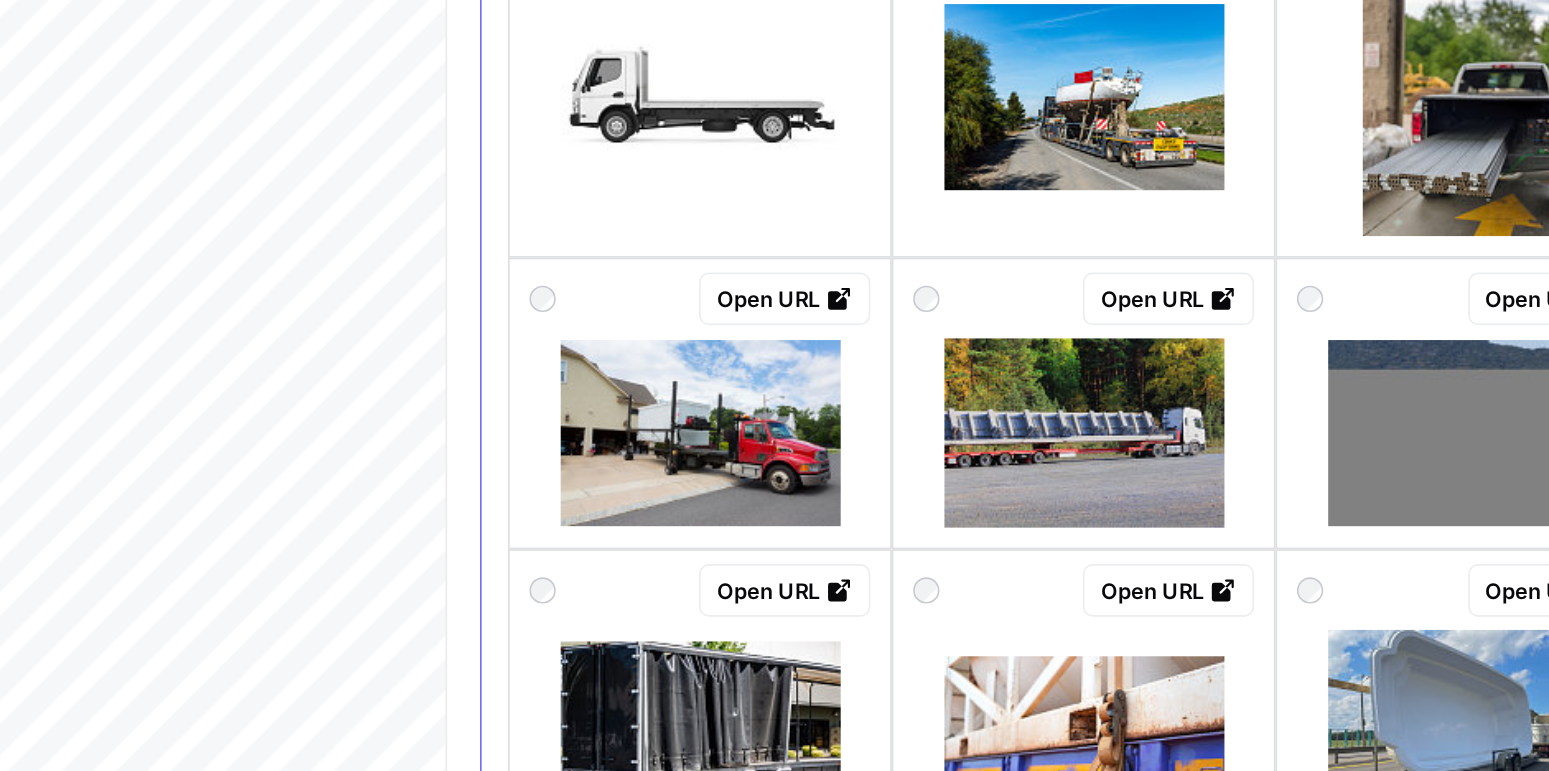 scroll, scrollTop: 500, scrollLeft: 0, axis: vertical 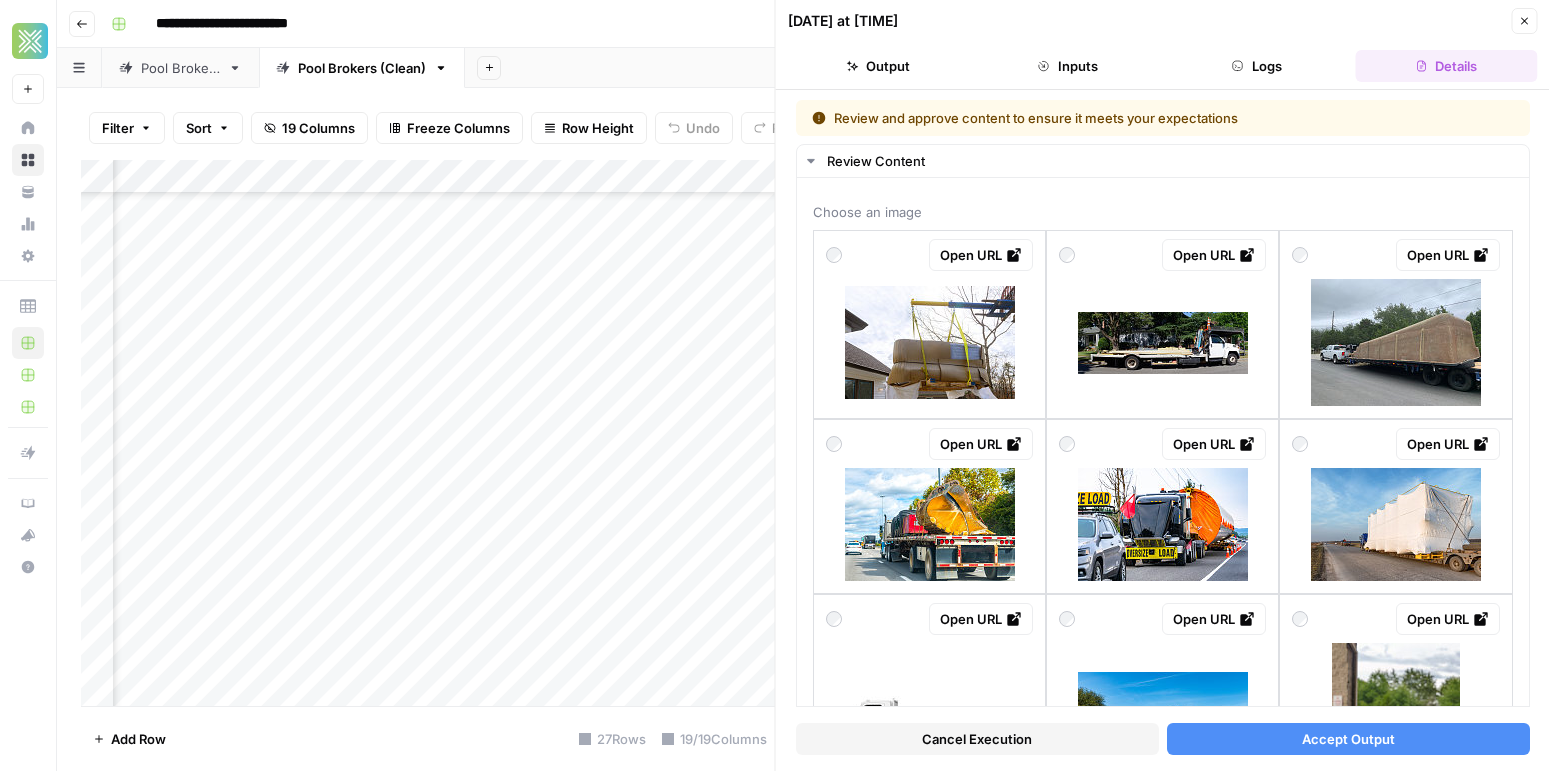 click on "Accept Output" at bounding box center (1347, 739) 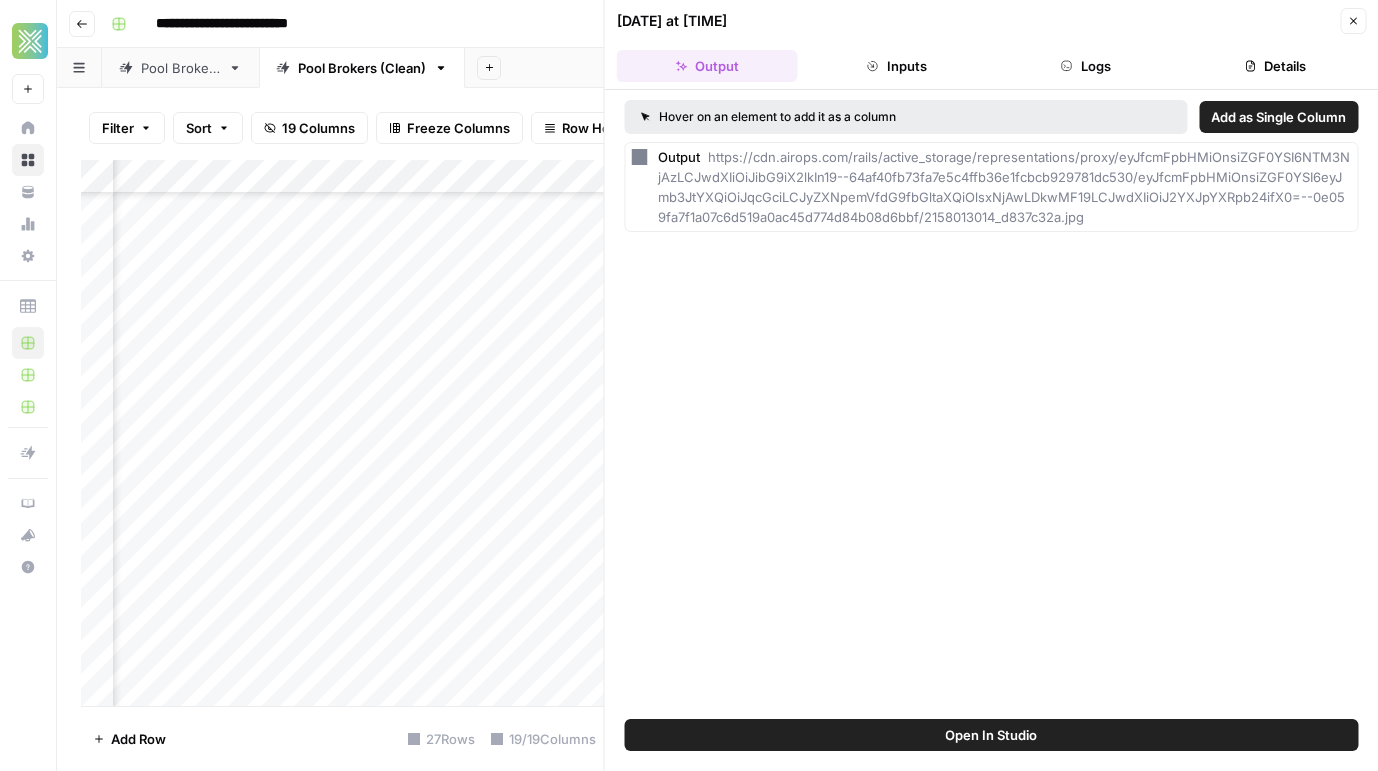 click 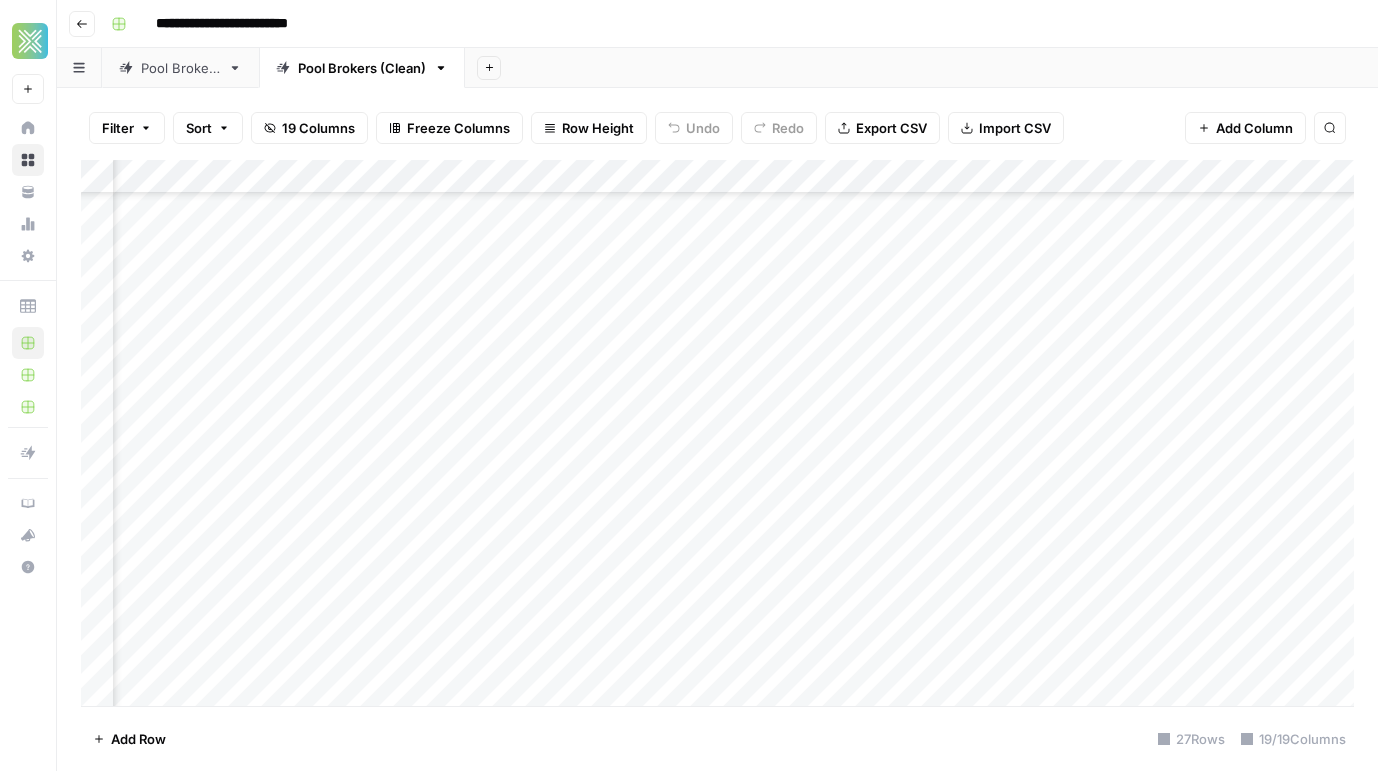 click on "Add Column" at bounding box center (717, 433) 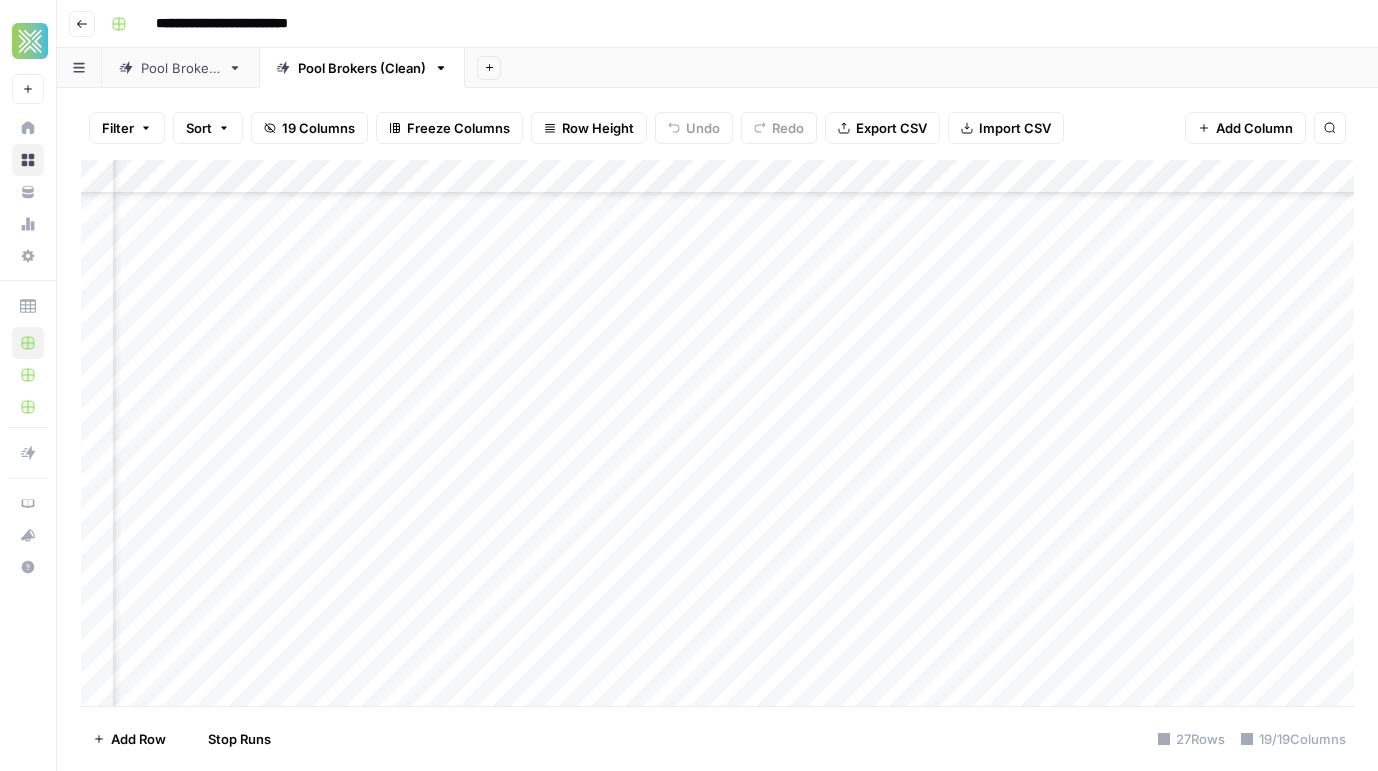 click on "Add Column" at bounding box center (717, 433) 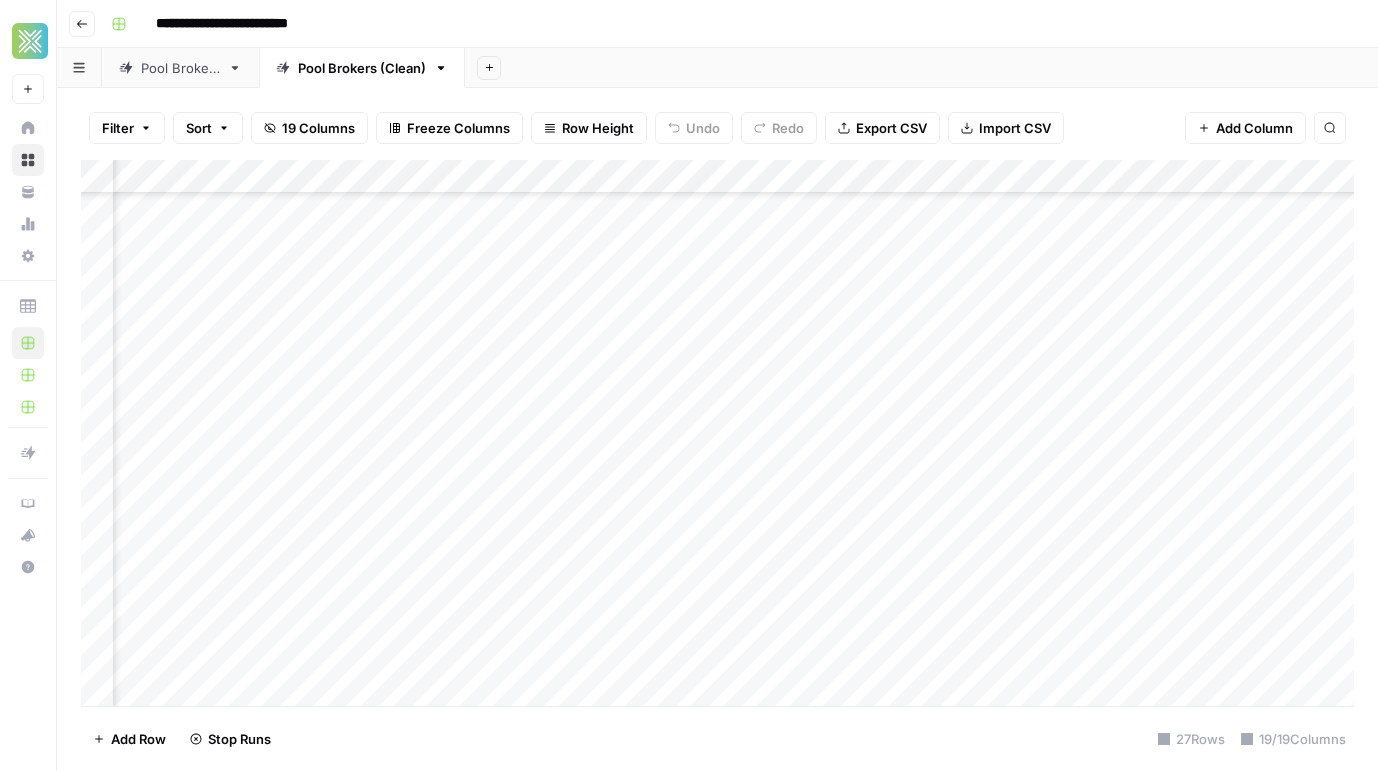 click on "Add Column" at bounding box center (717, 433) 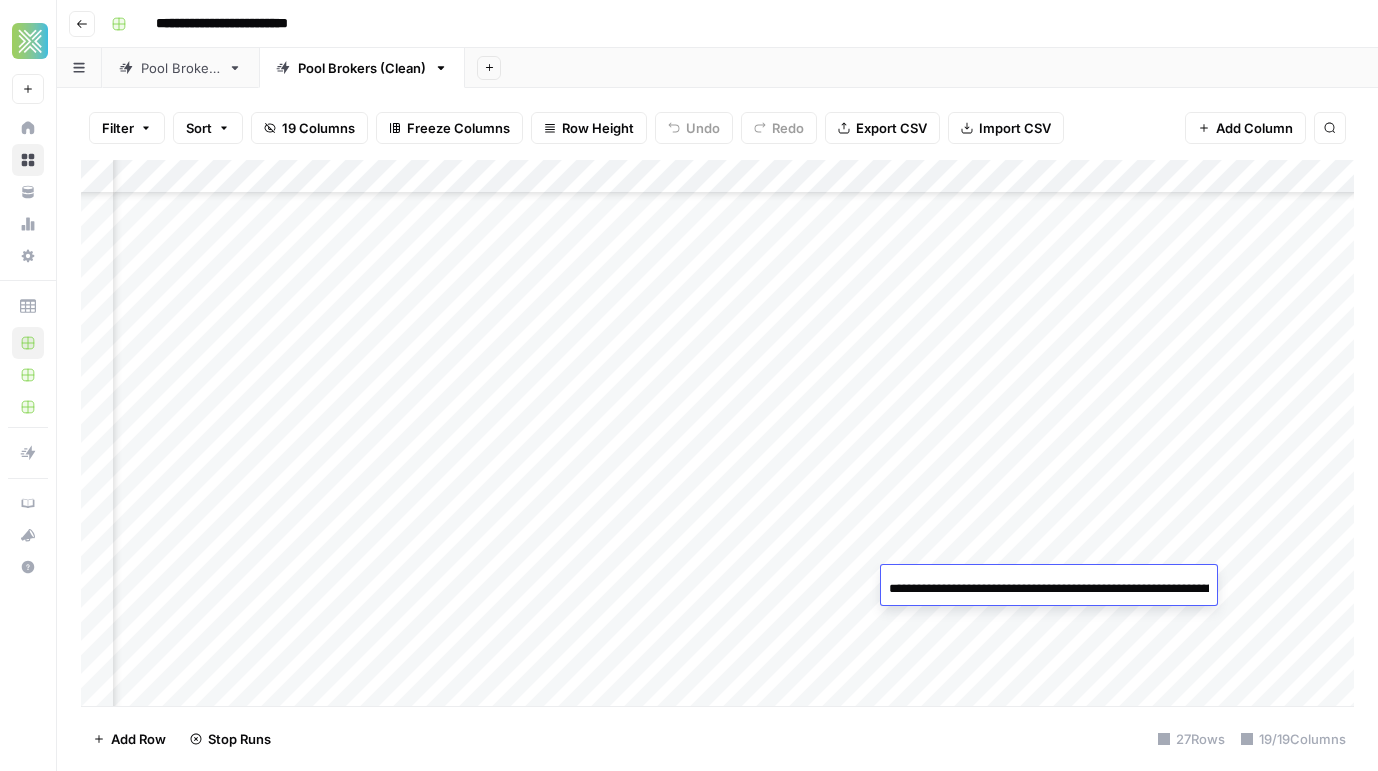 scroll, scrollTop: 0, scrollLeft: 2122, axis: horizontal 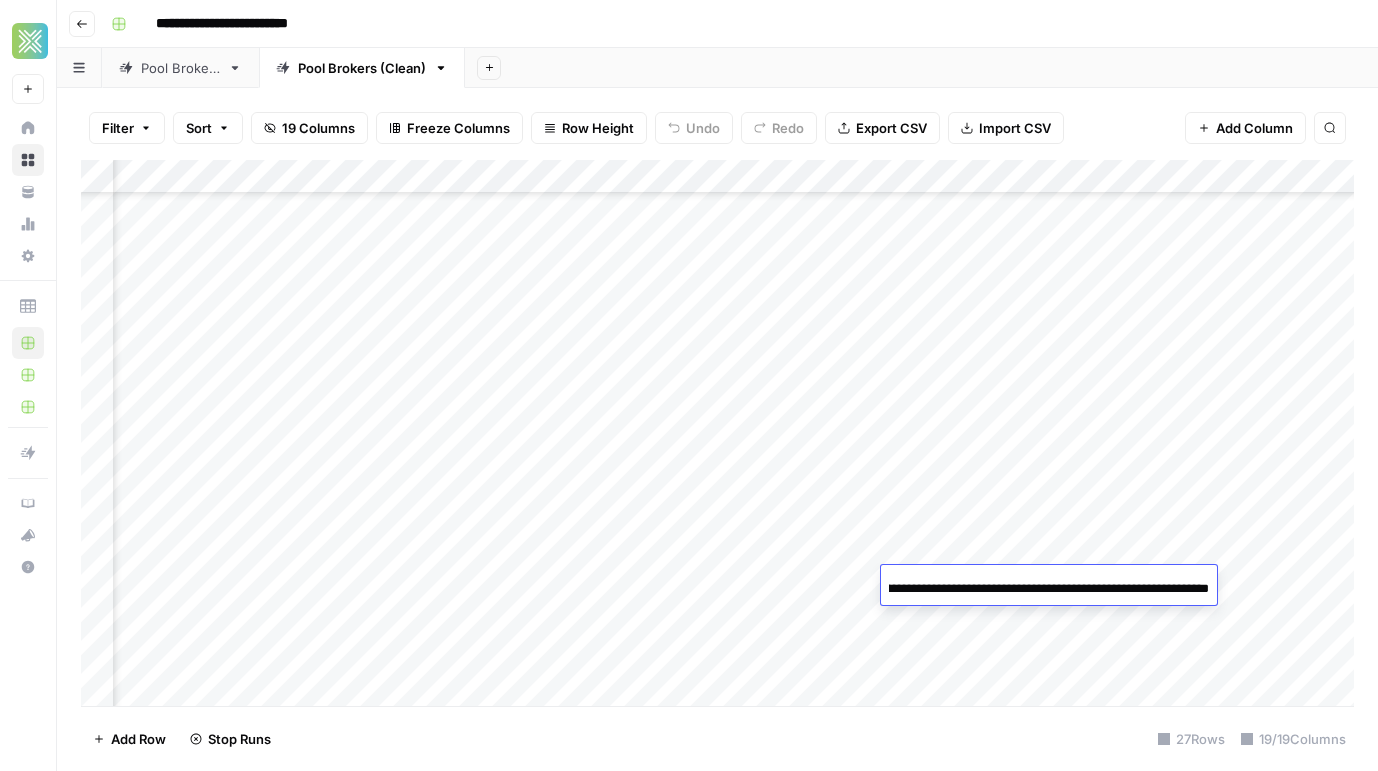 click on "Add Column" at bounding box center (717, 433) 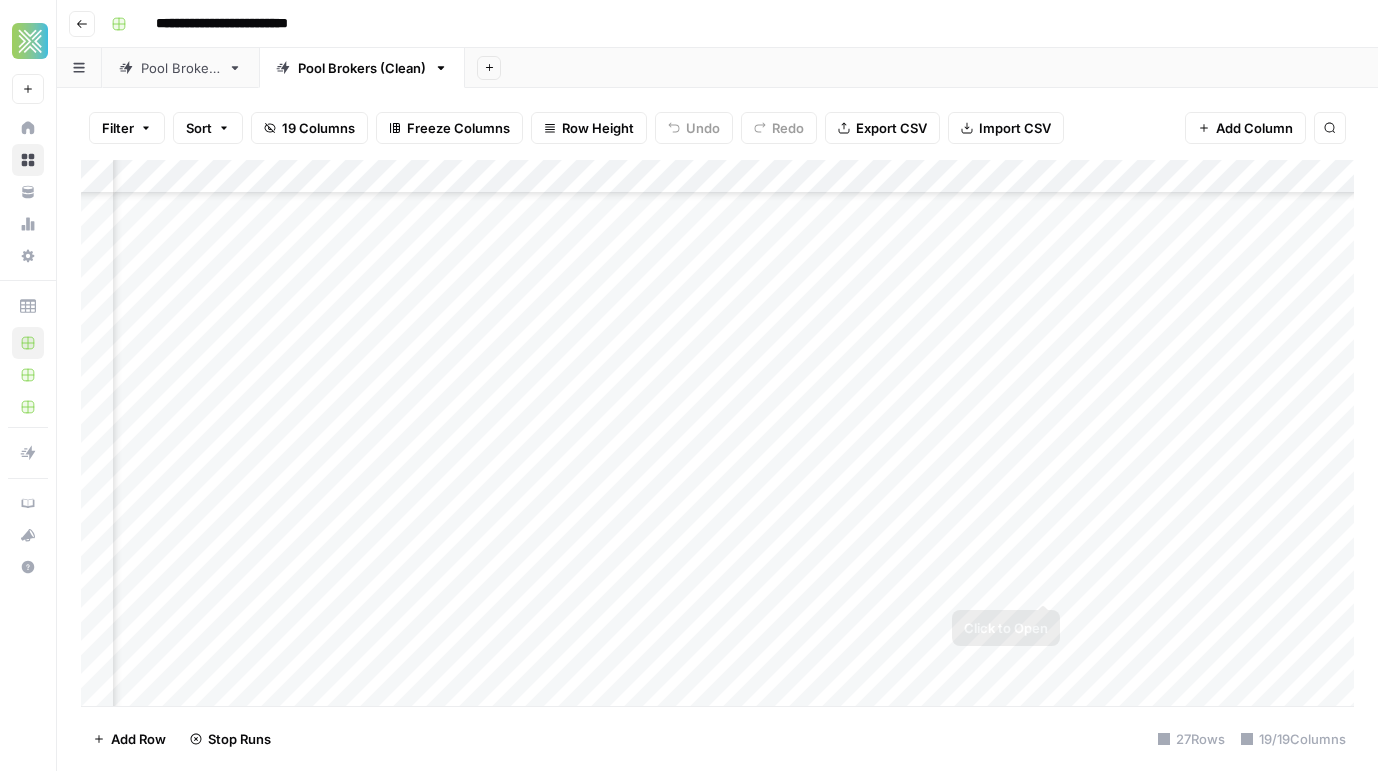 click on "Add Column" at bounding box center (717, 433) 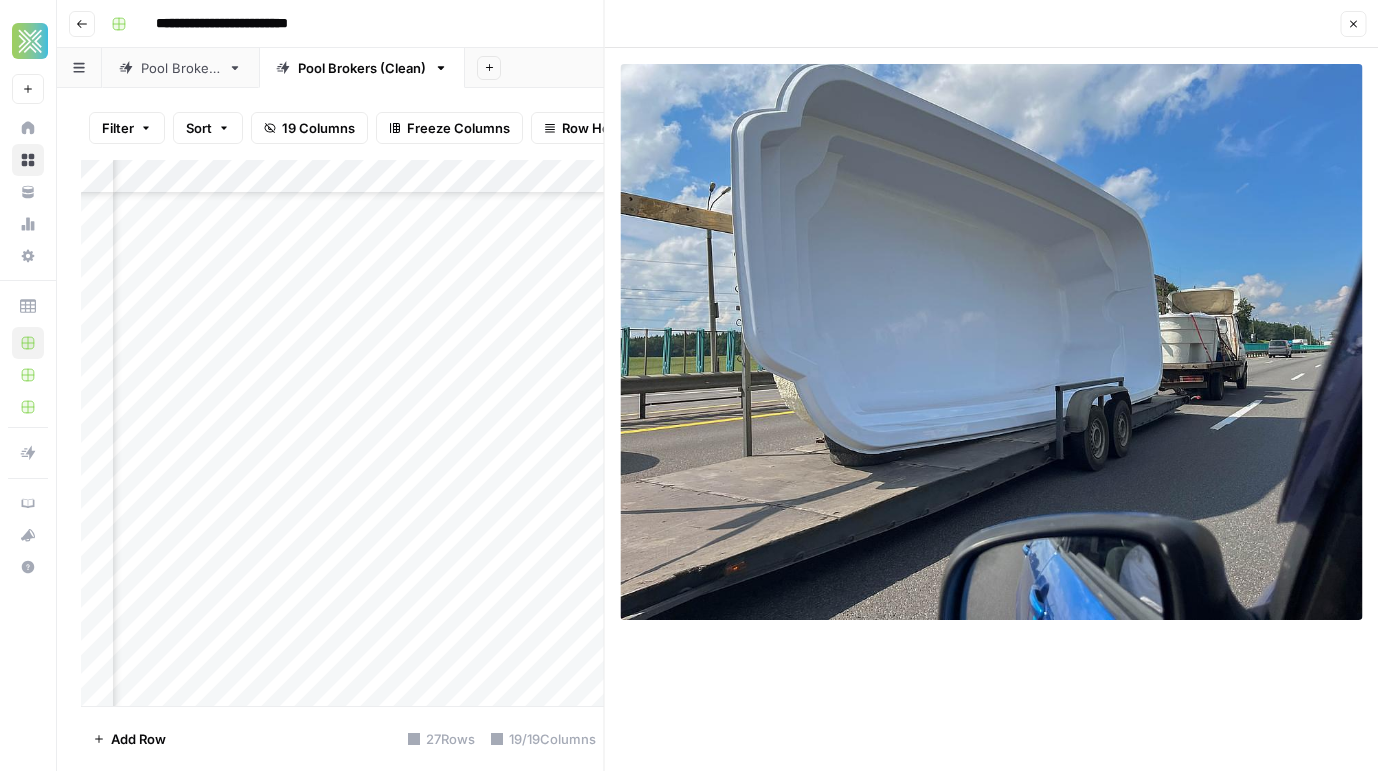 click on "Close" at bounding box center [1353, 24] 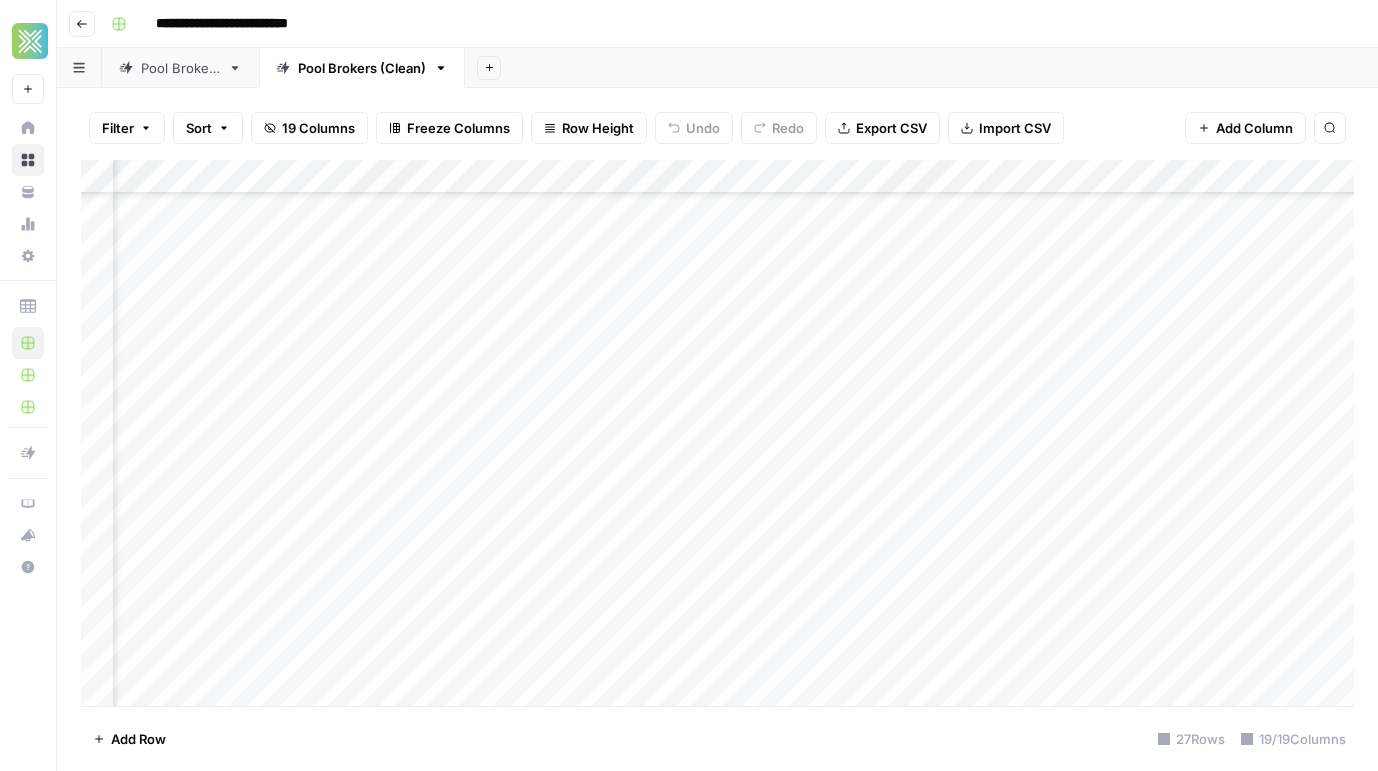 click on "Add Column" at bounding box center (717, 433) 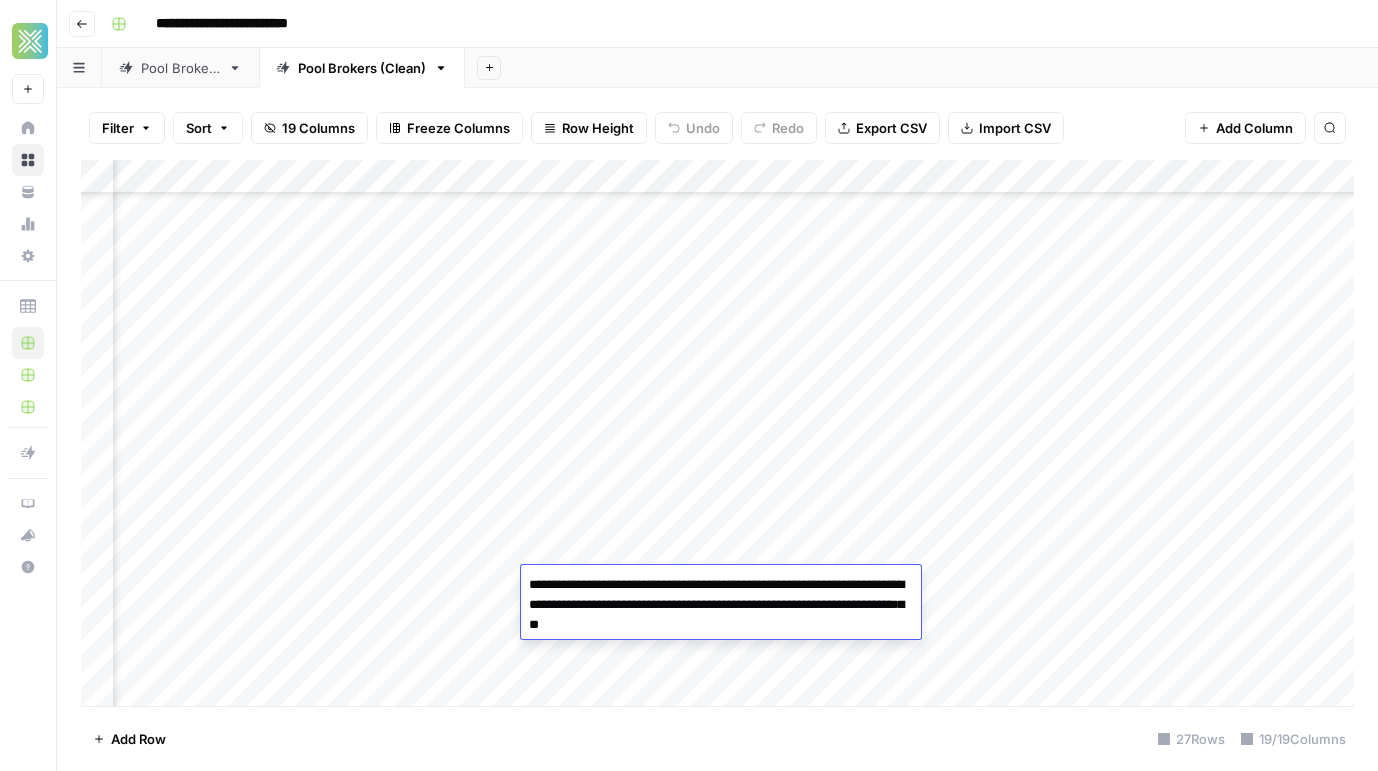 click on "**********" at bounding box center [721, 605] 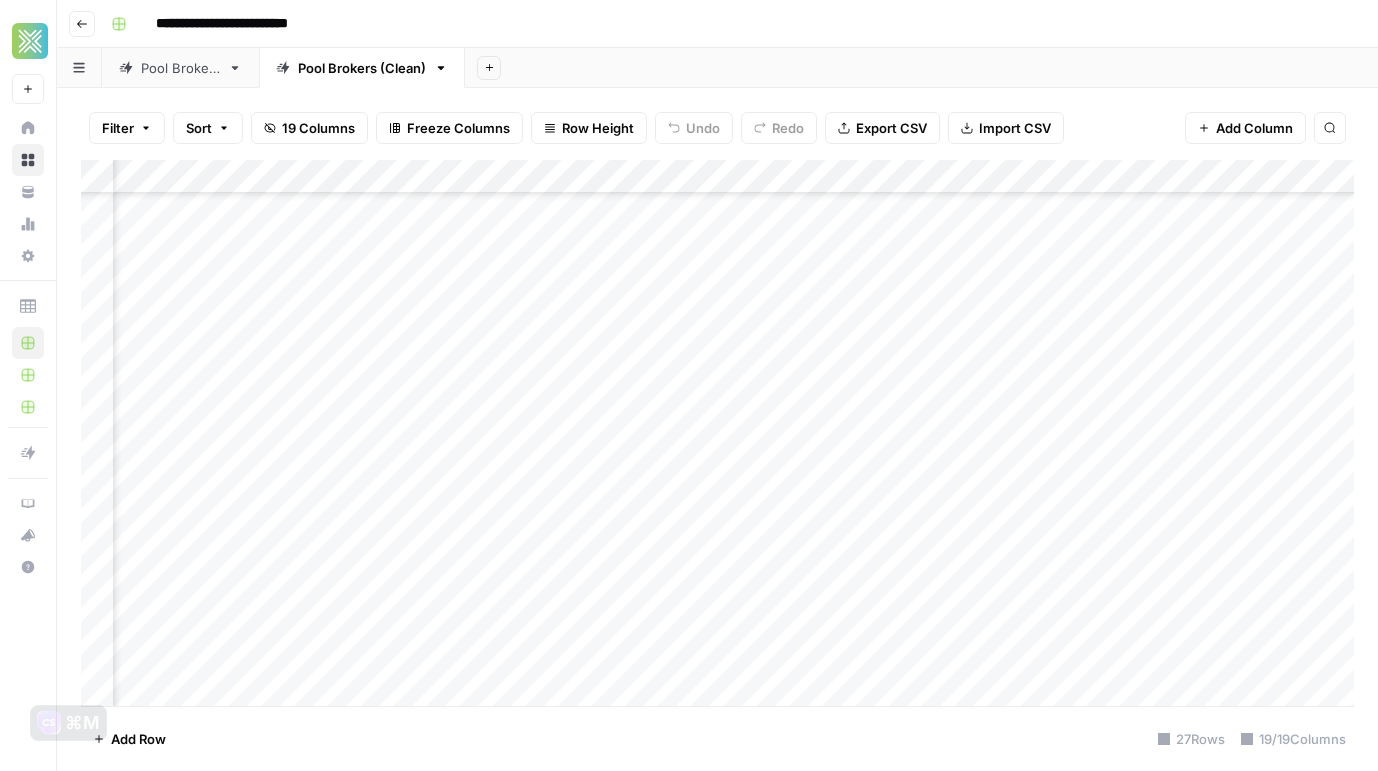 click on "Add Column" at bounding box center [717, 433] 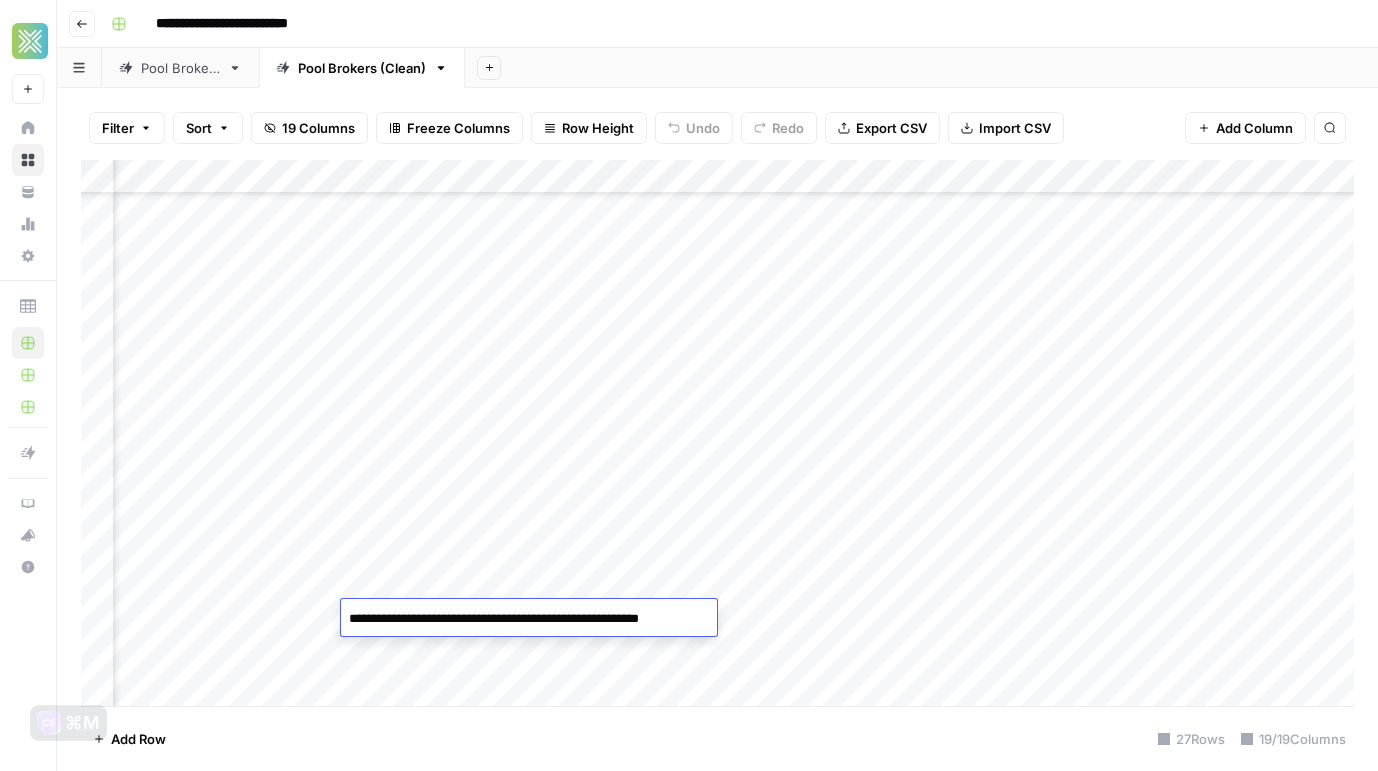 click on "**********" at bounding box center [529, 619] 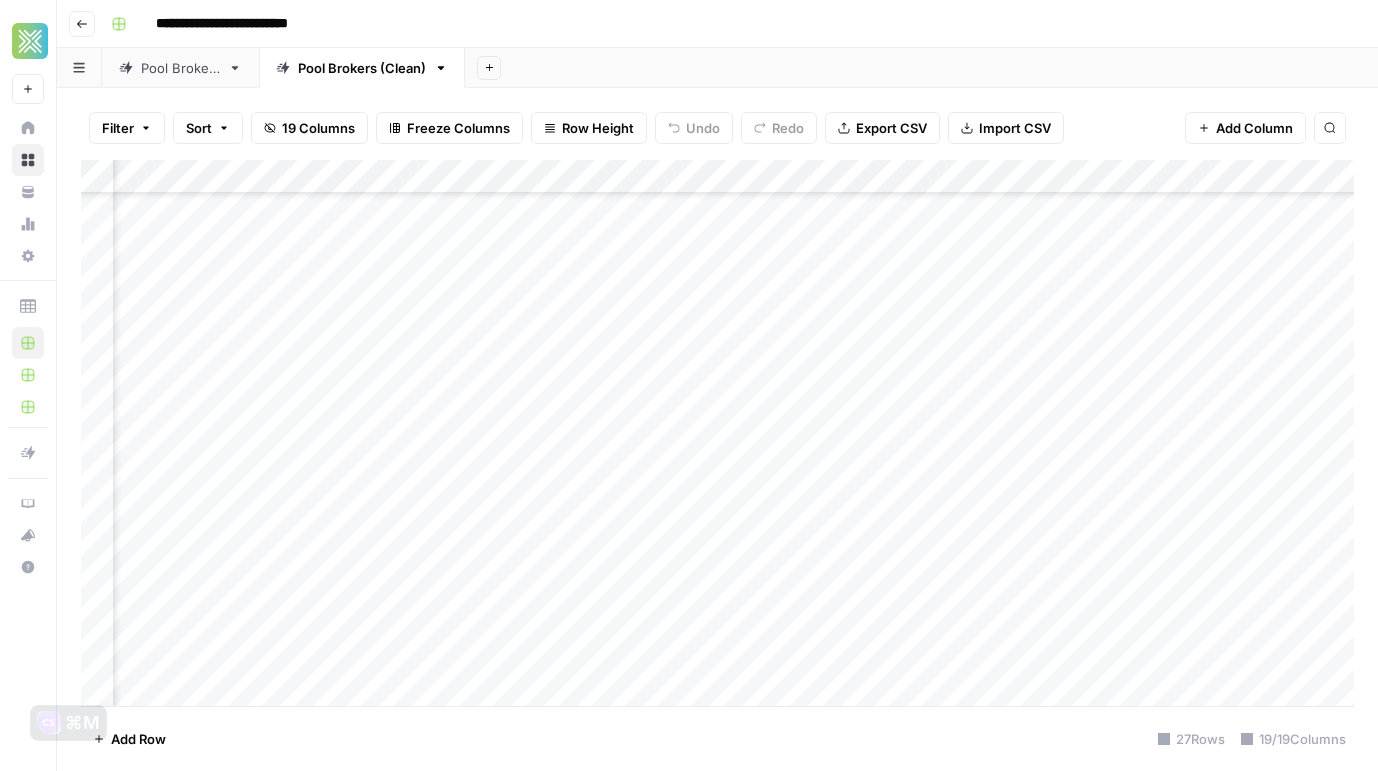 click on "Add Column" at bounding box center [717, 433] 